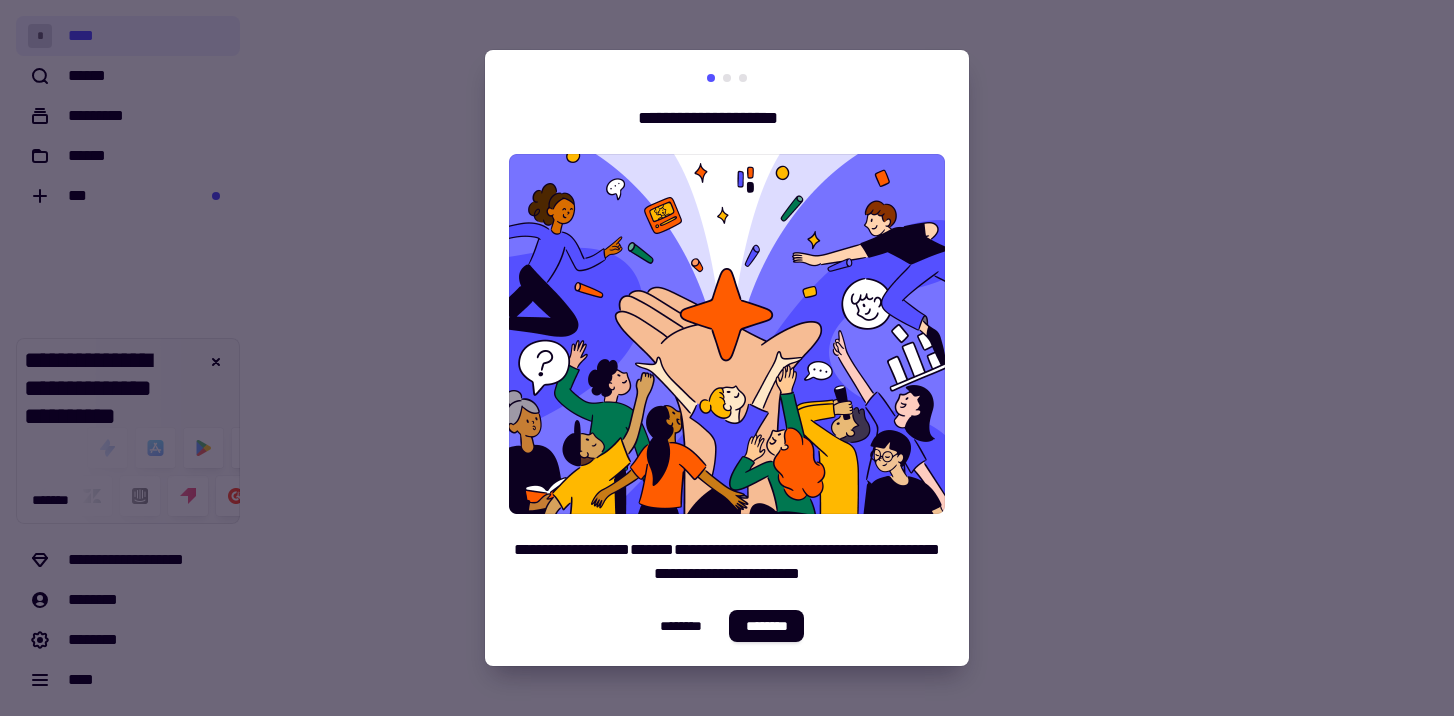 scroll, scrollTop: 0, scrollLeft: 0, axis: both 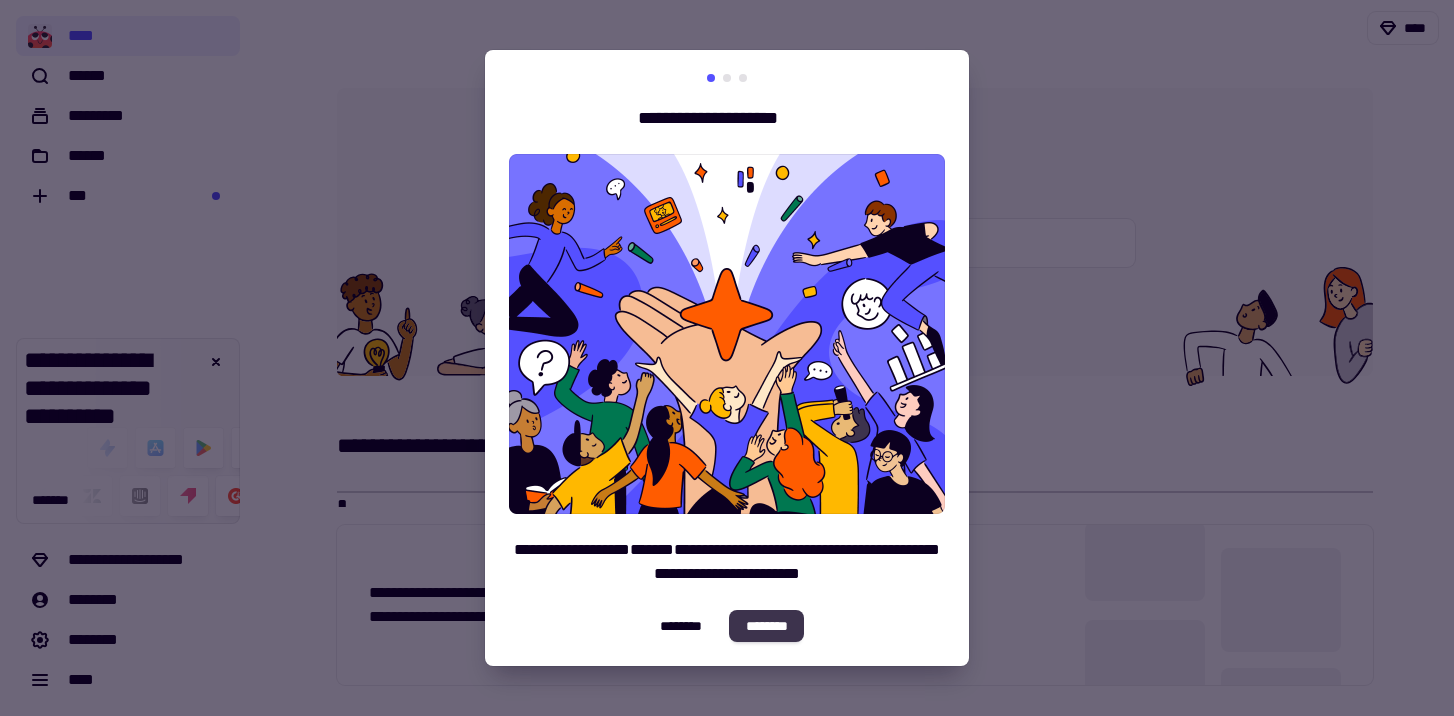 click on "********" 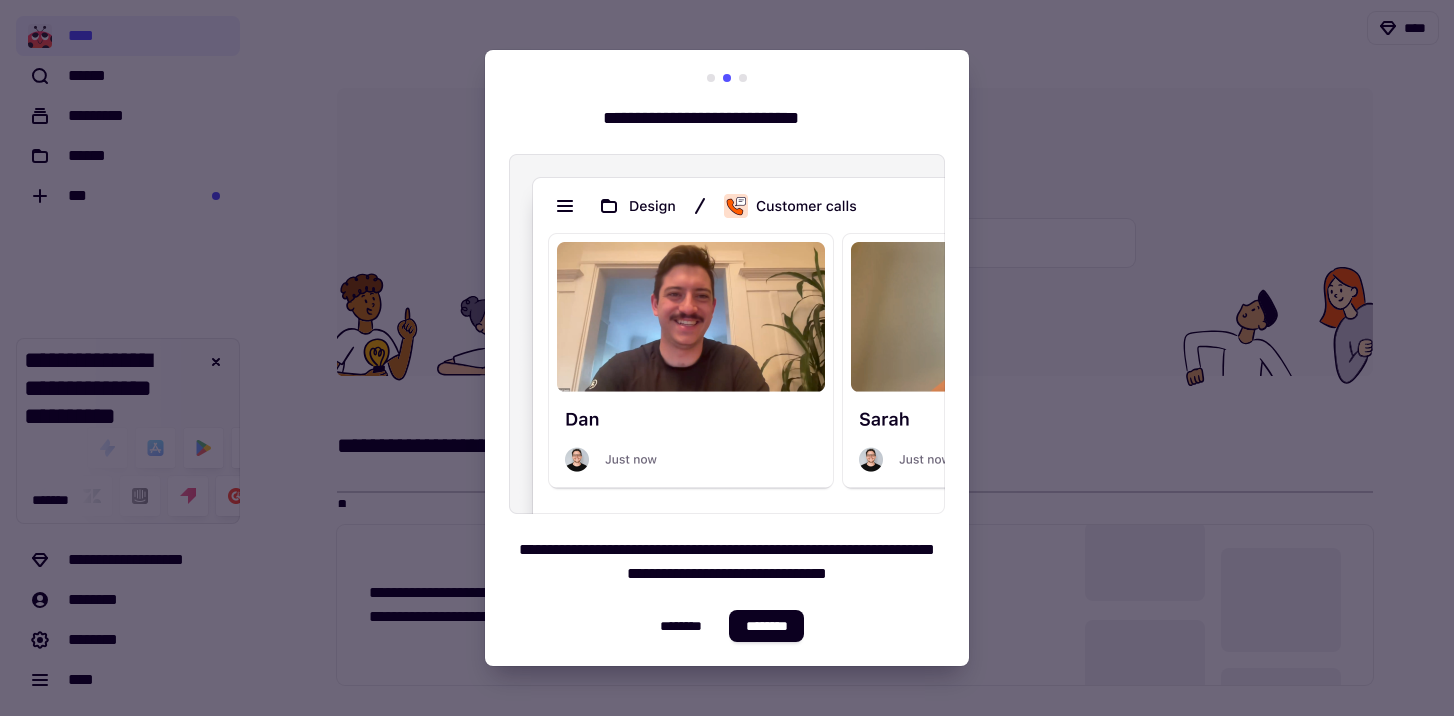 click on "********" 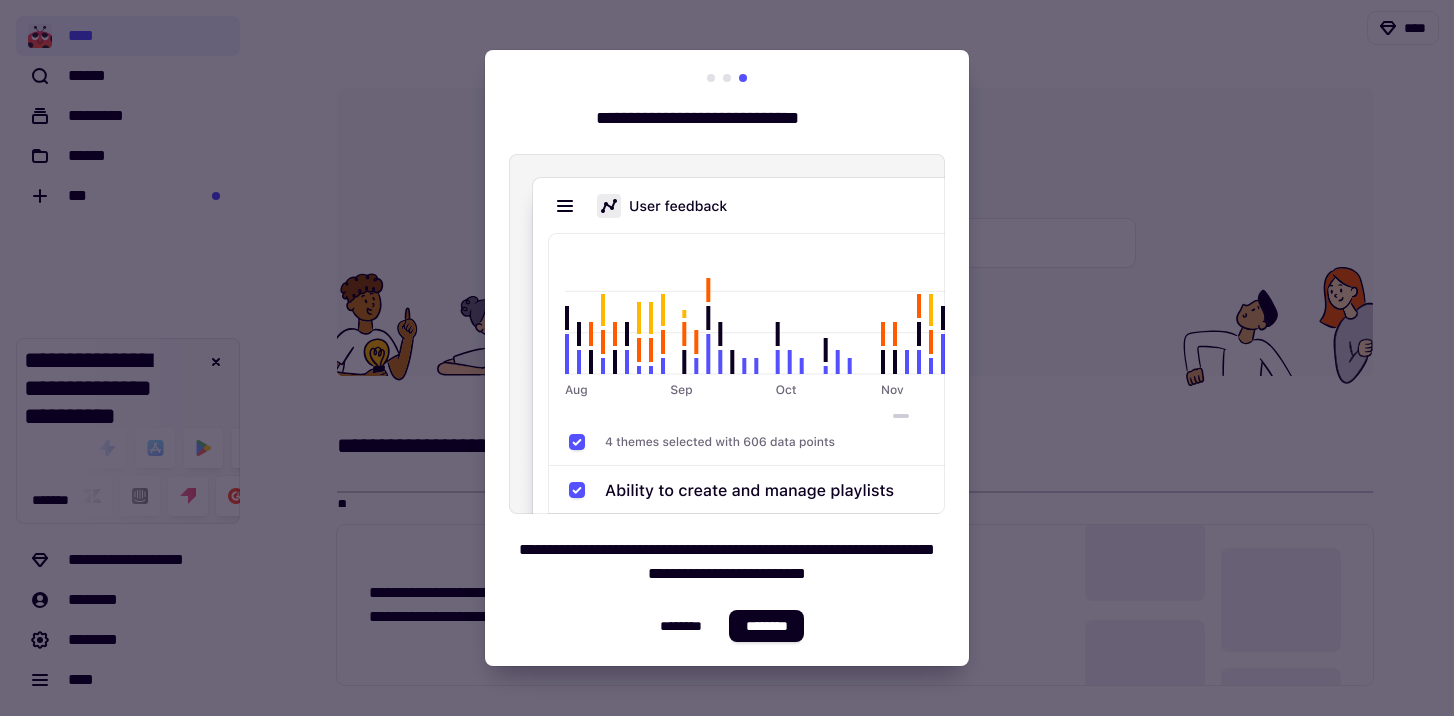 click on "********" 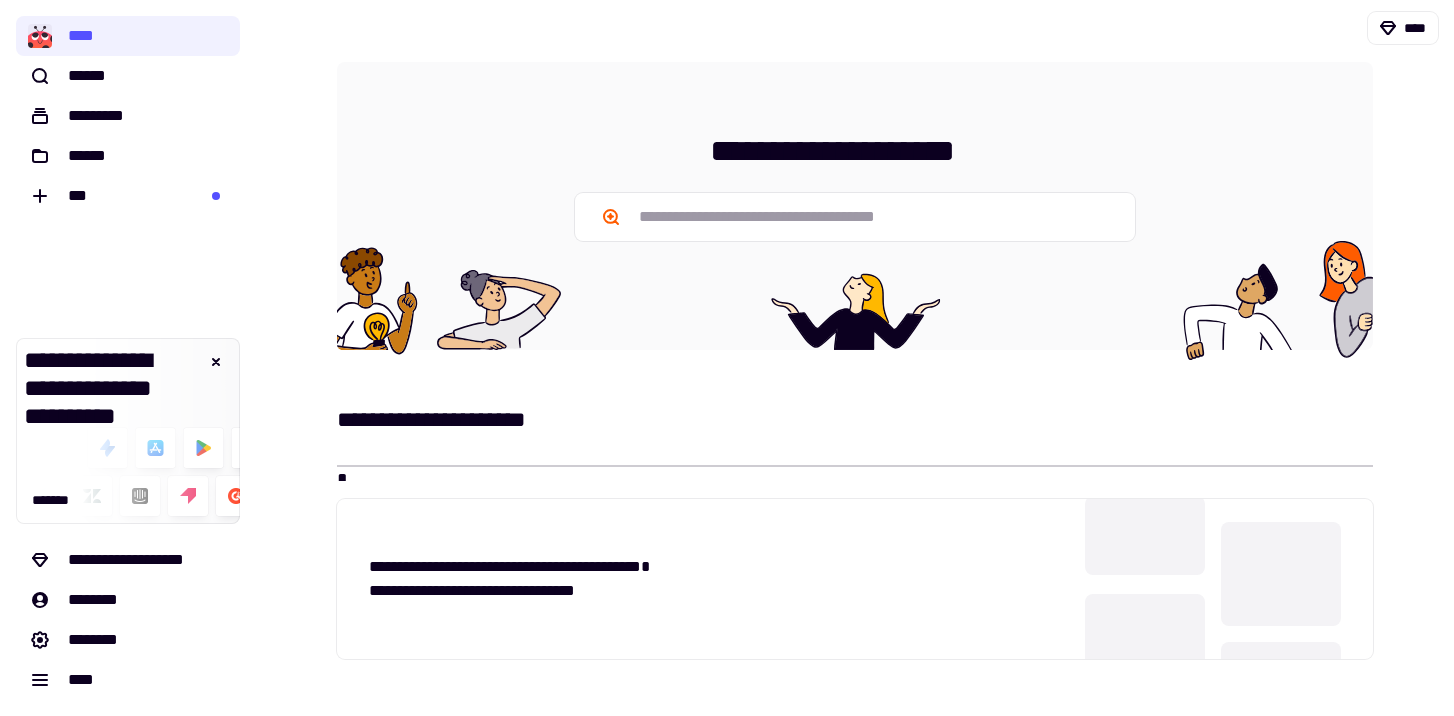 scroll, scrollTop: 0, scrollLeft: 0, axis: both 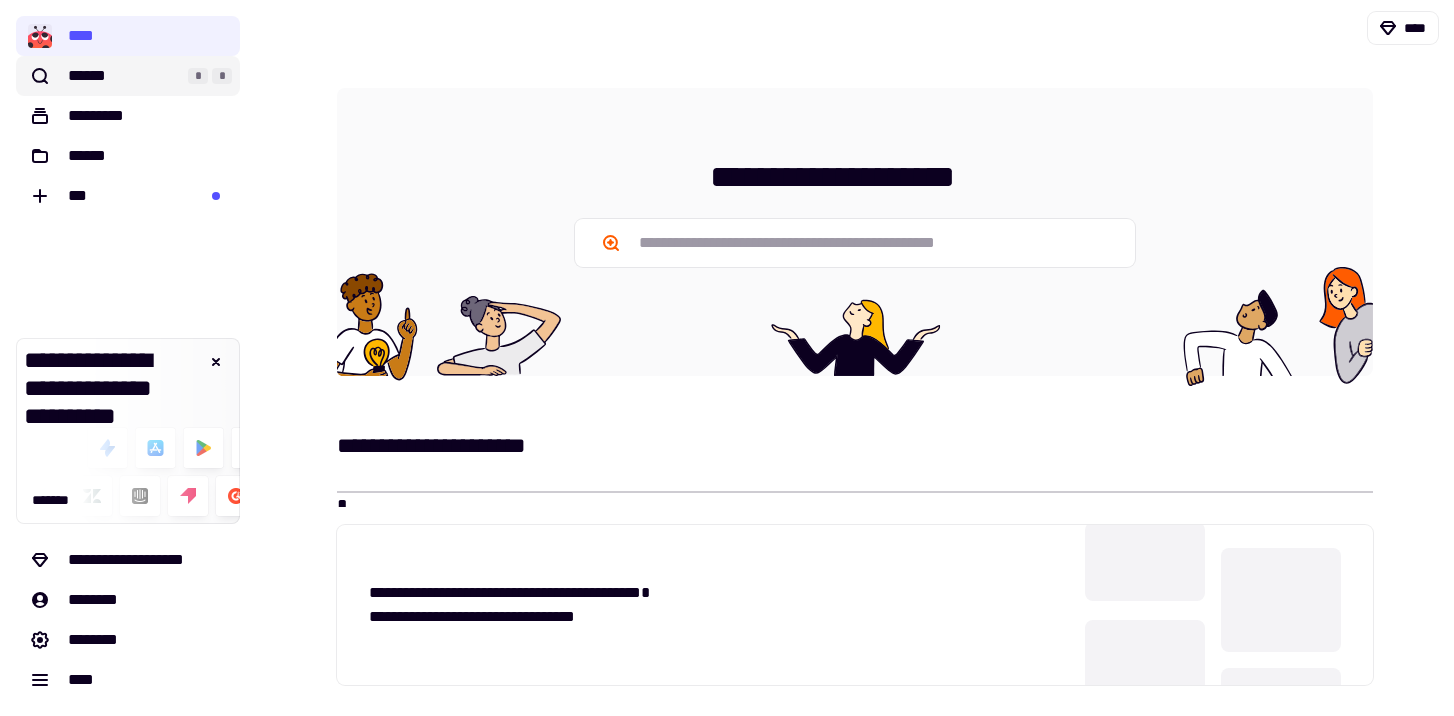 click on "******" 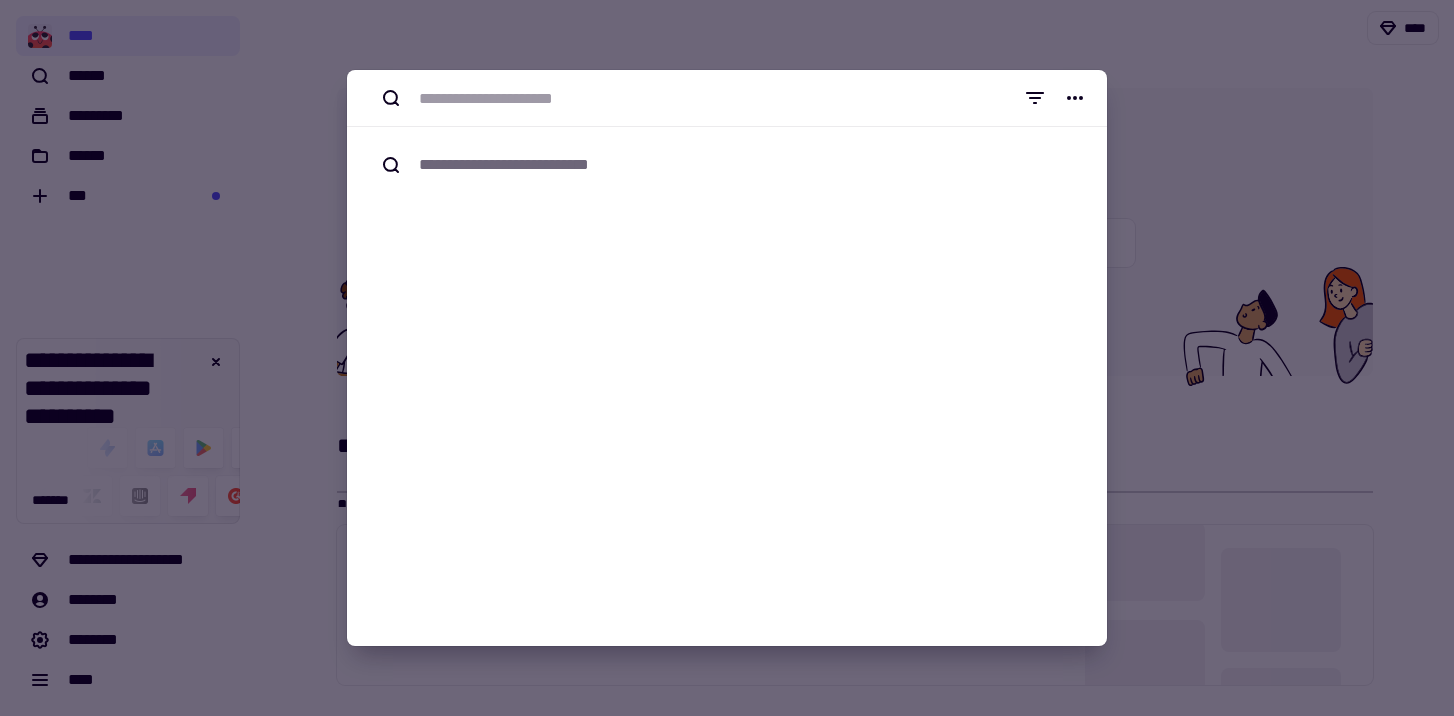 click at bounding box center (727, 358) 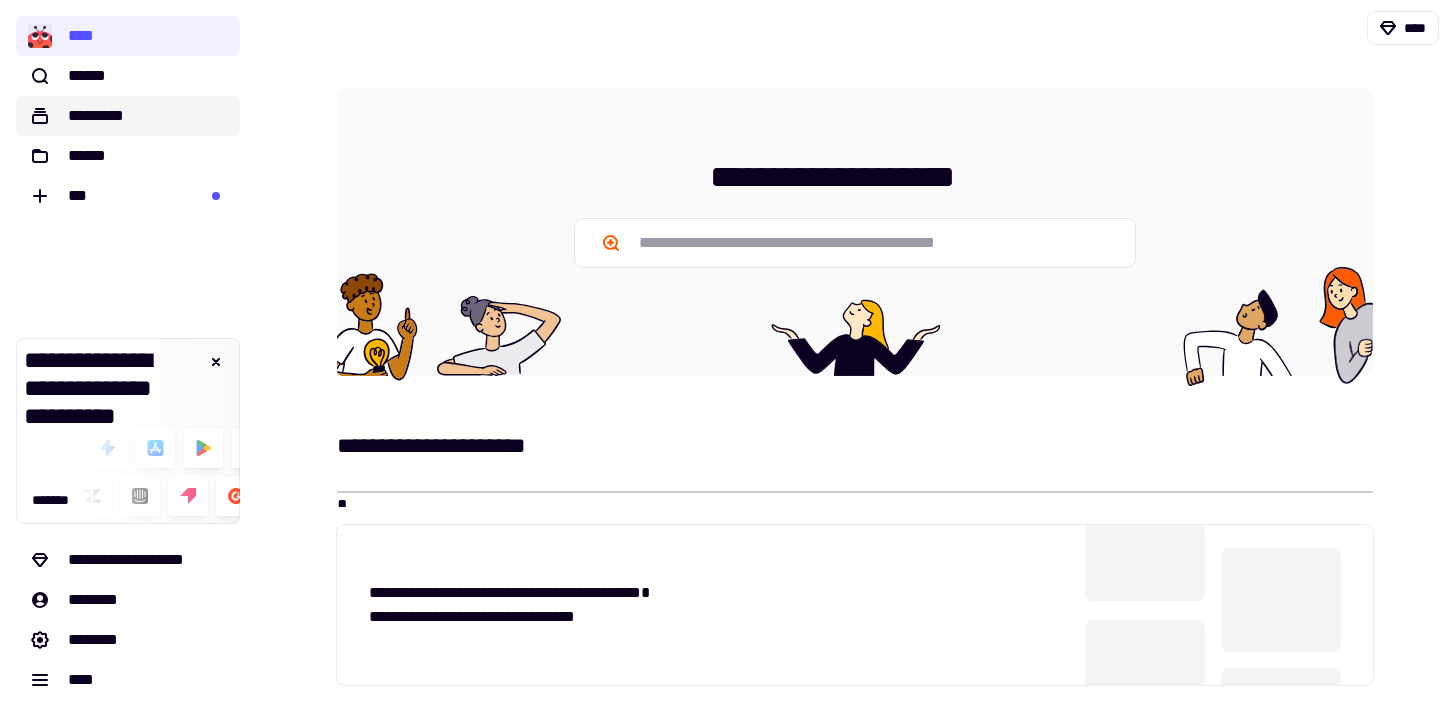 click on "*********" 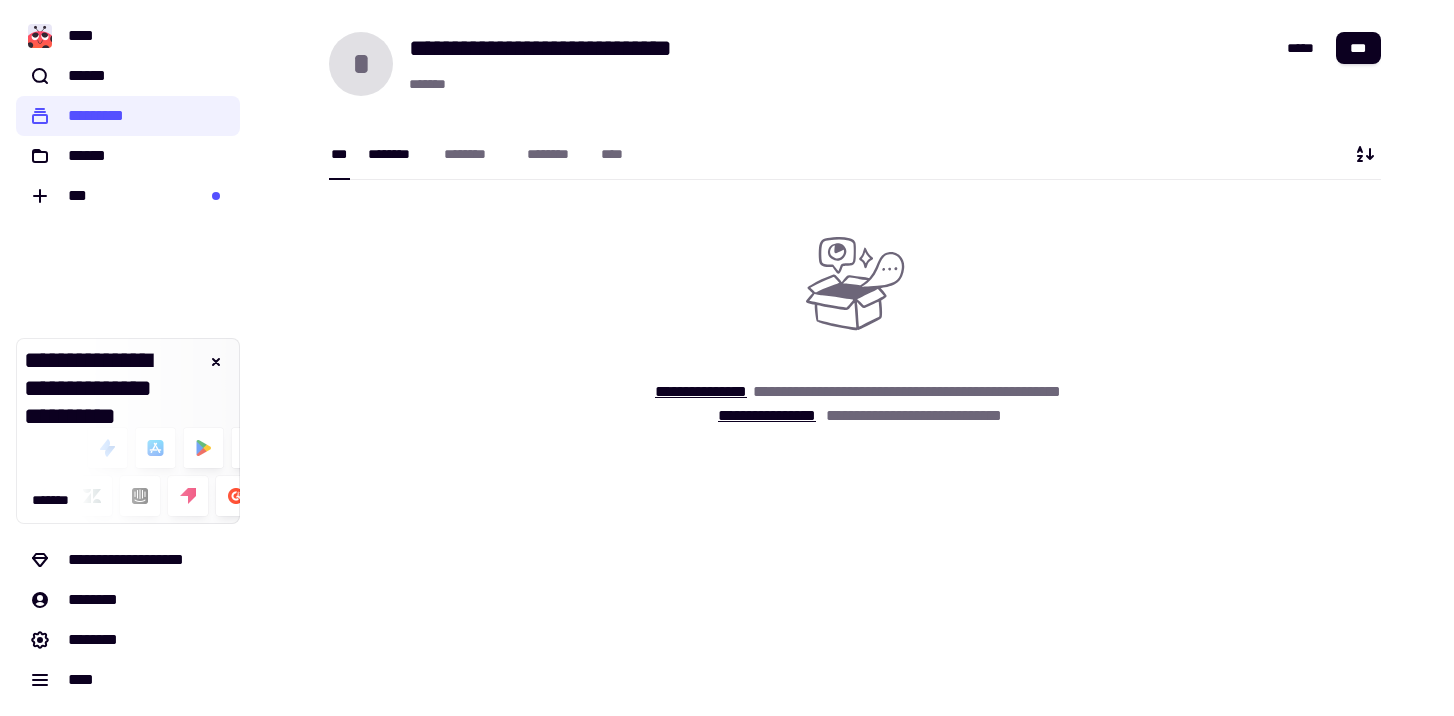click on "********" at bounding box center [396, 153] 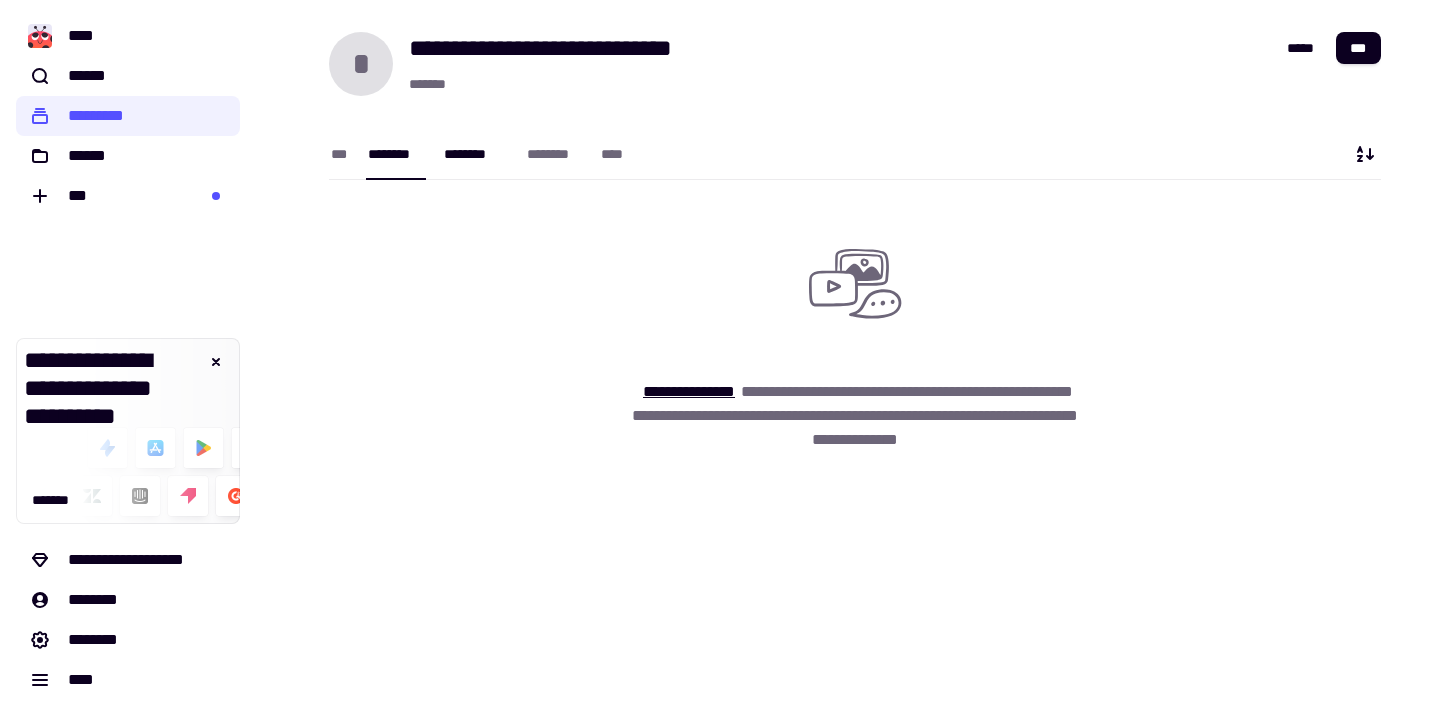 click on "********" at bounding box center (475, 154) 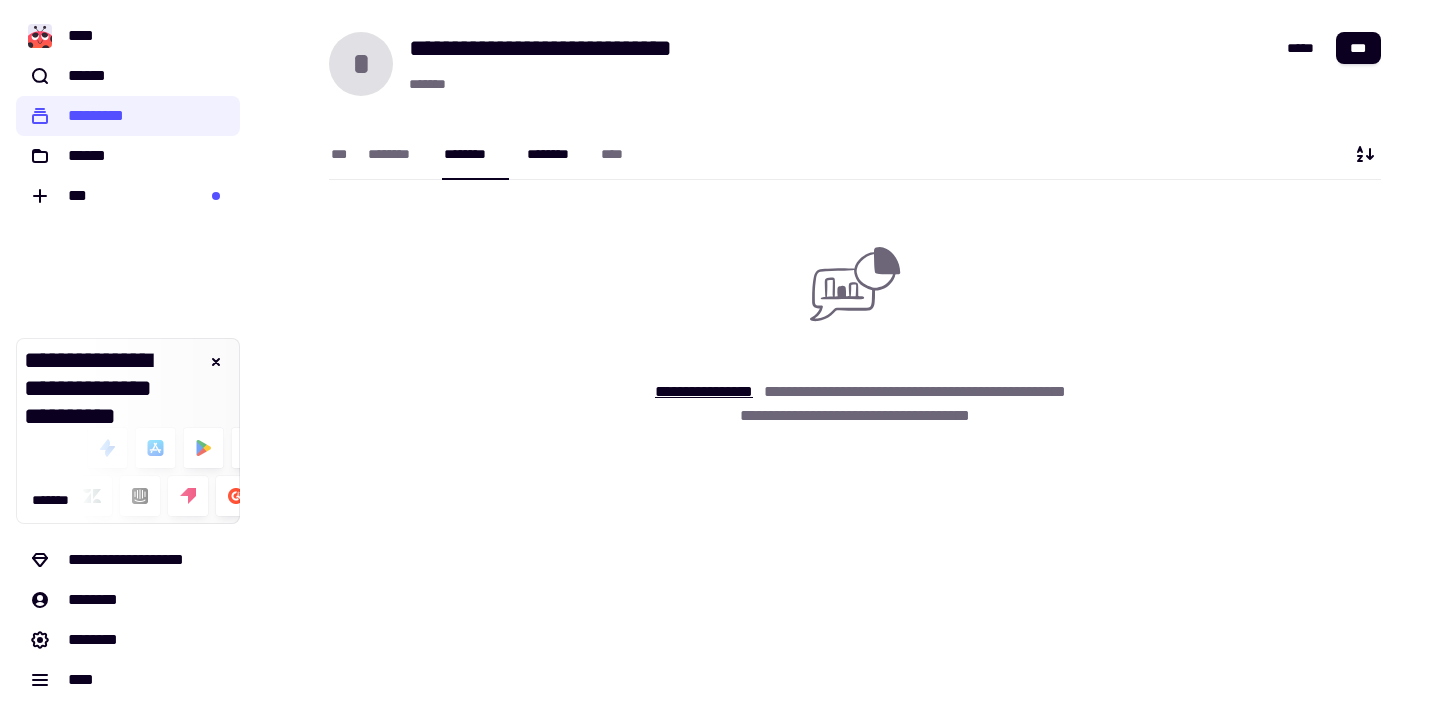 click on "********" at bounding box center [554, 154] 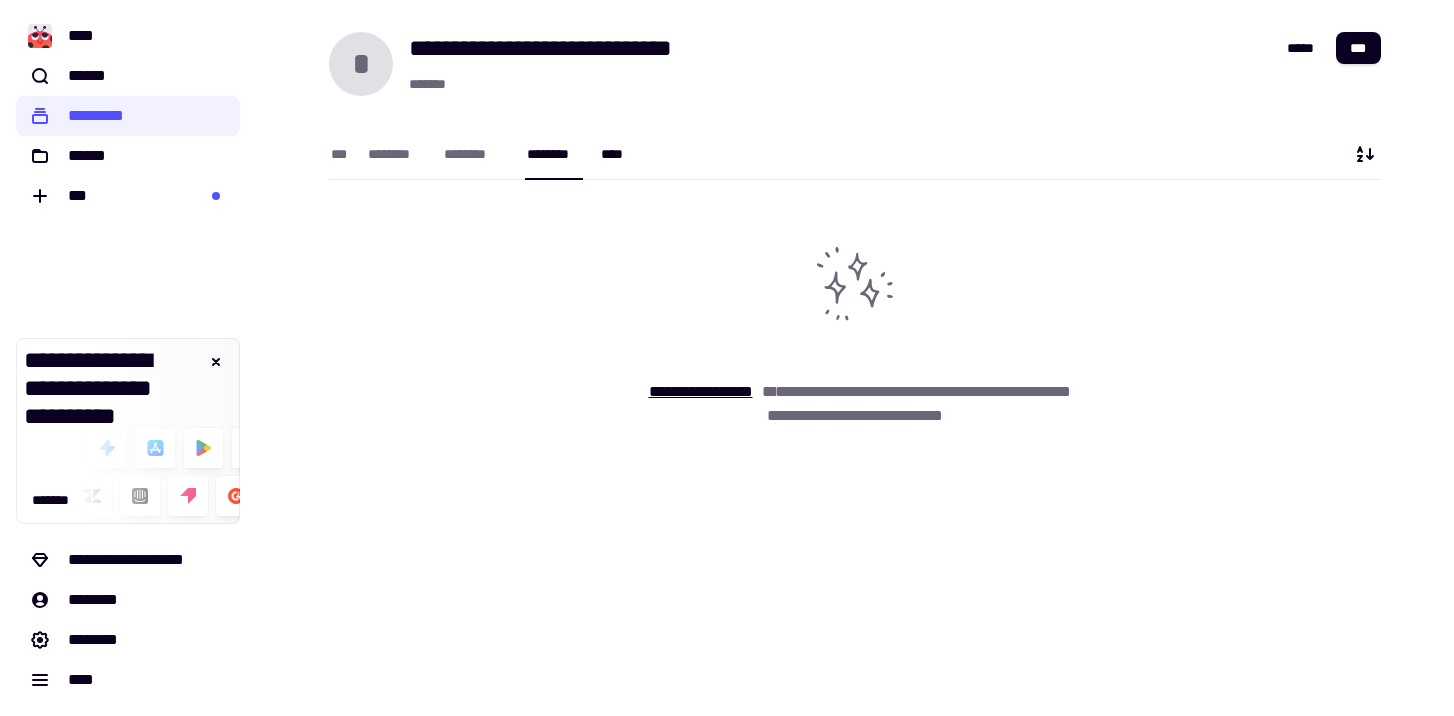 click on "****" at bounding box center (616, 154) 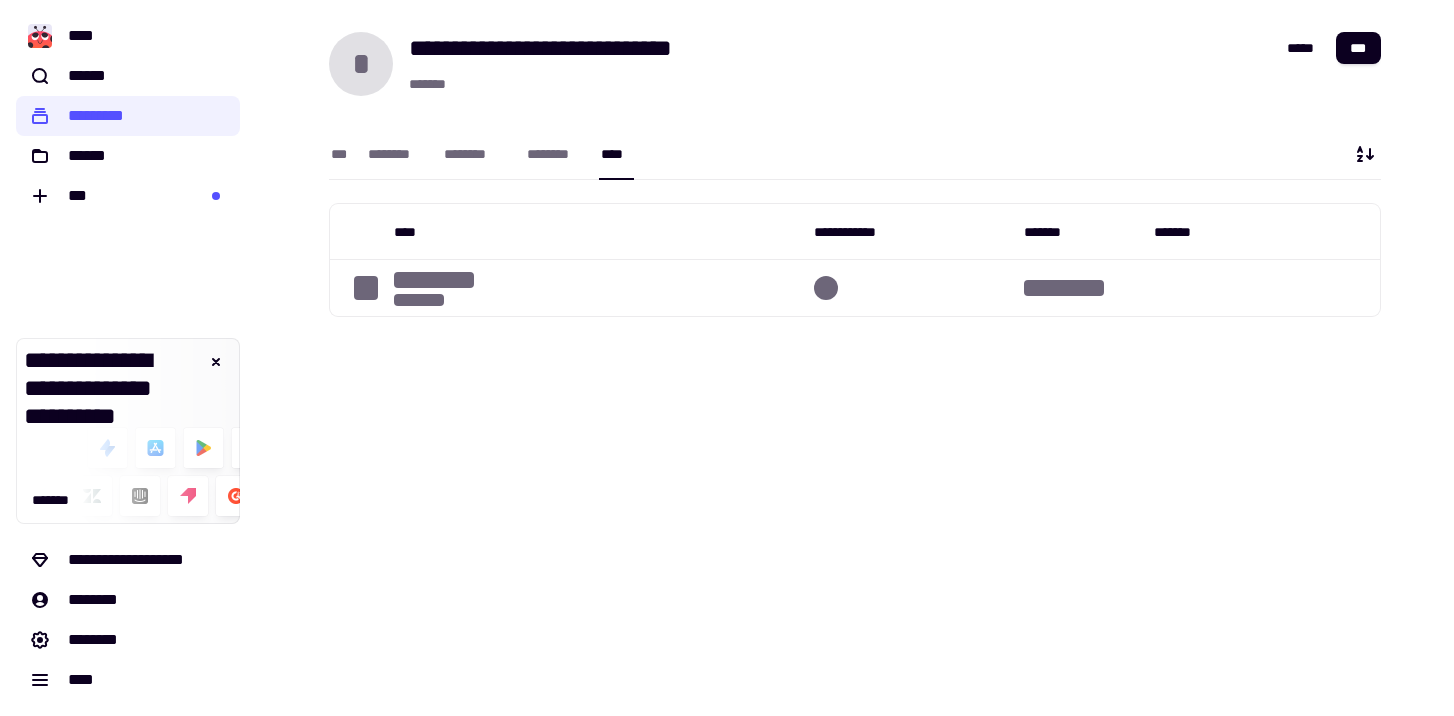 click on "*** ******** ******** ******** ****" at bounding box center [481, 154] 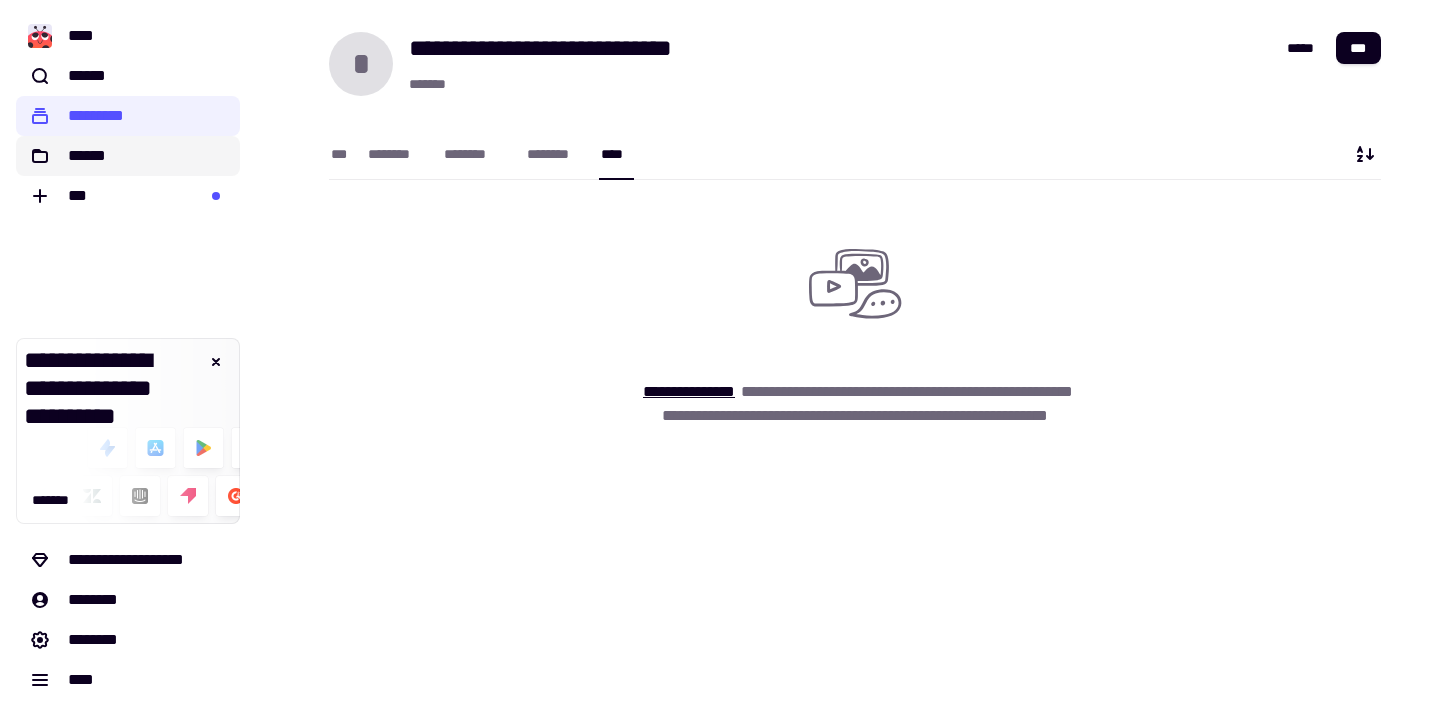 click on "******" 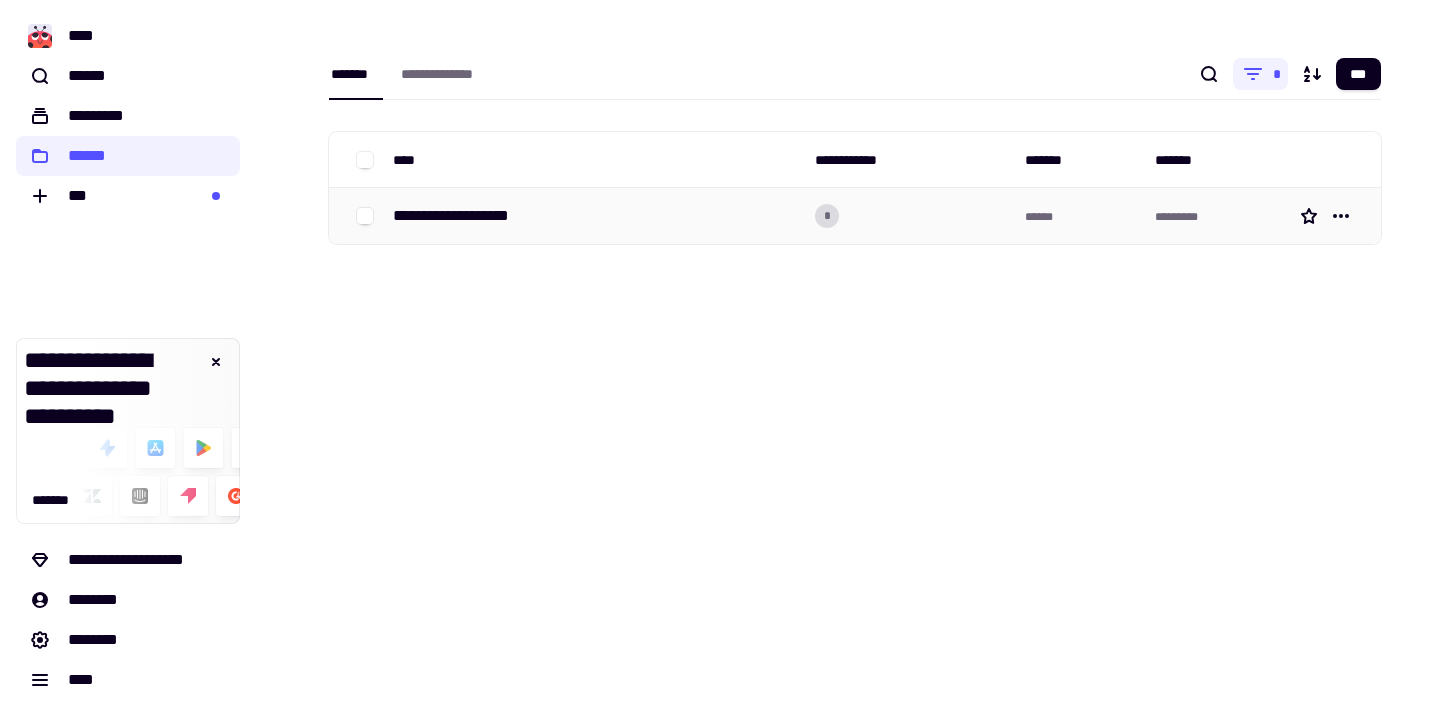 click on "**********" at bounding box center (469, 216) 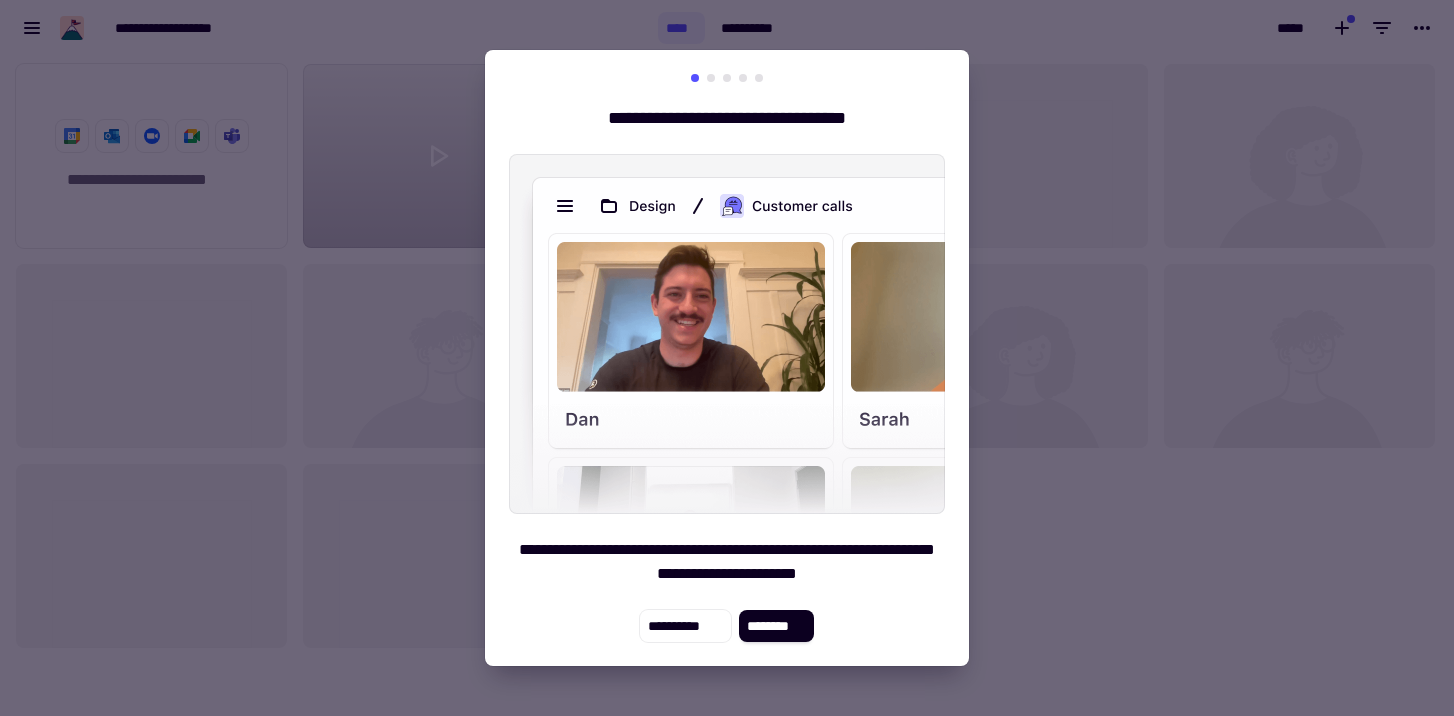 scroll, scrollTop: 1, scrollLeft: 1, axis: both 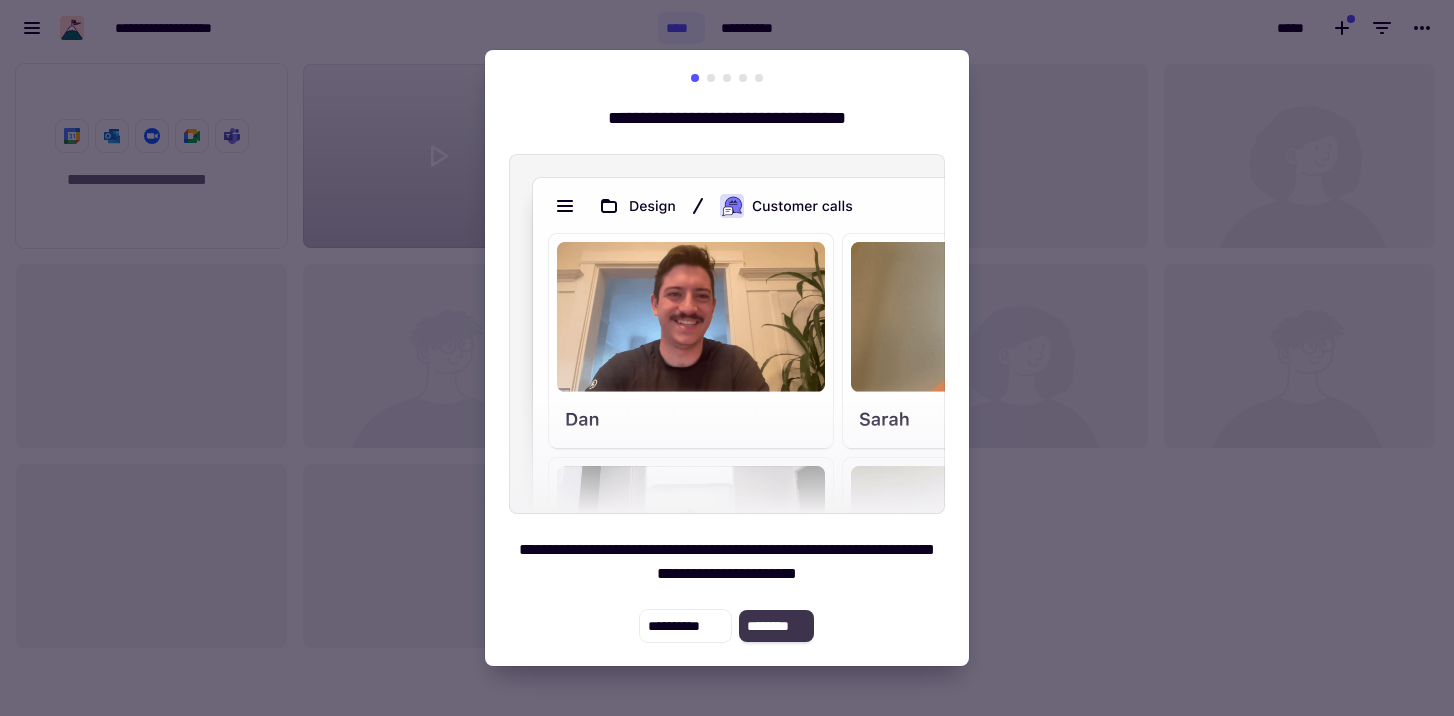 click on "********" 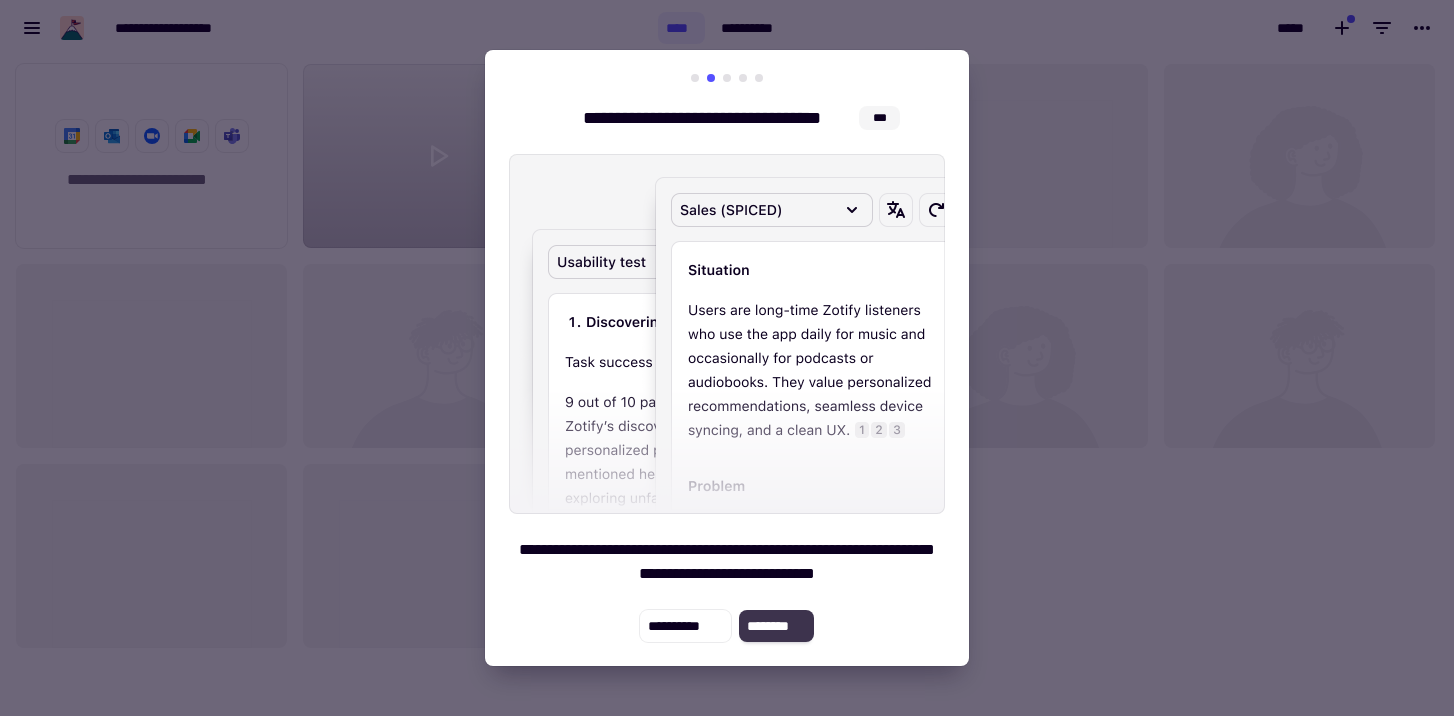 click on "********" 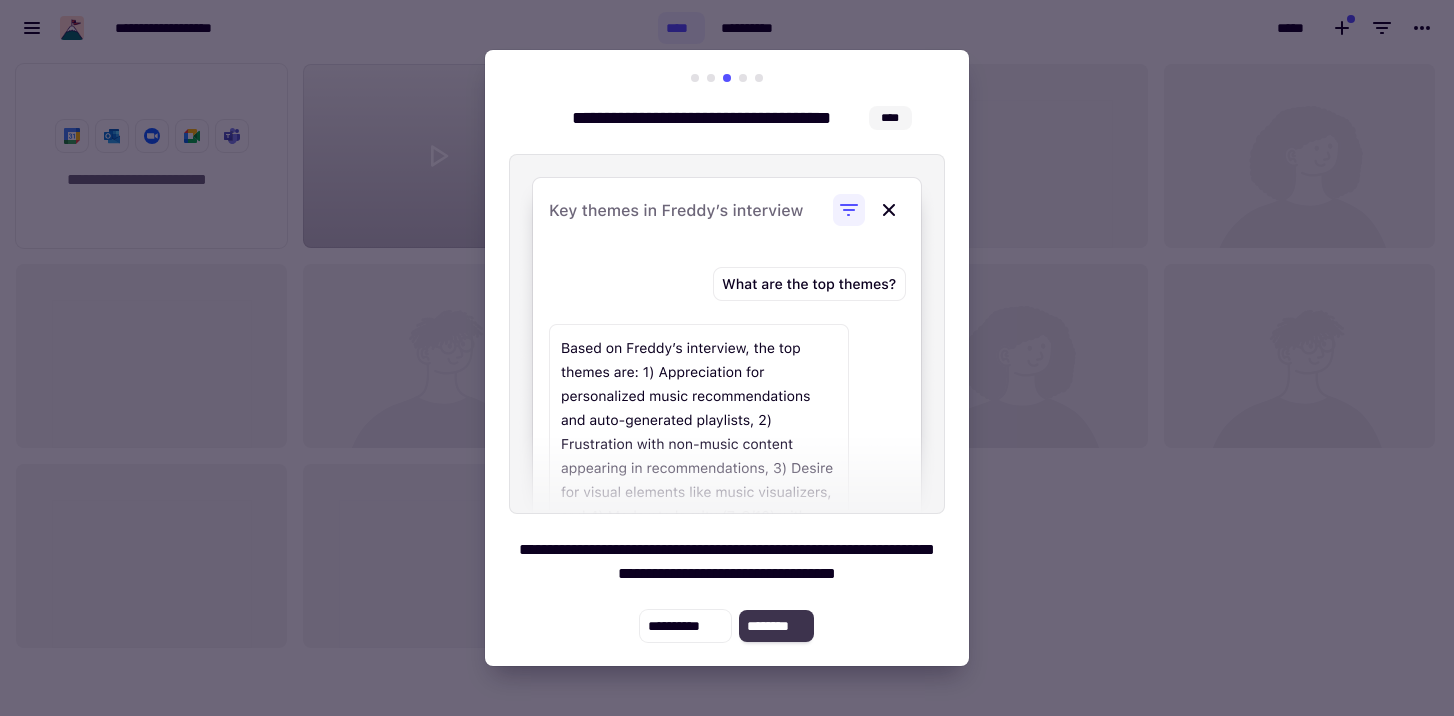 click on "********" 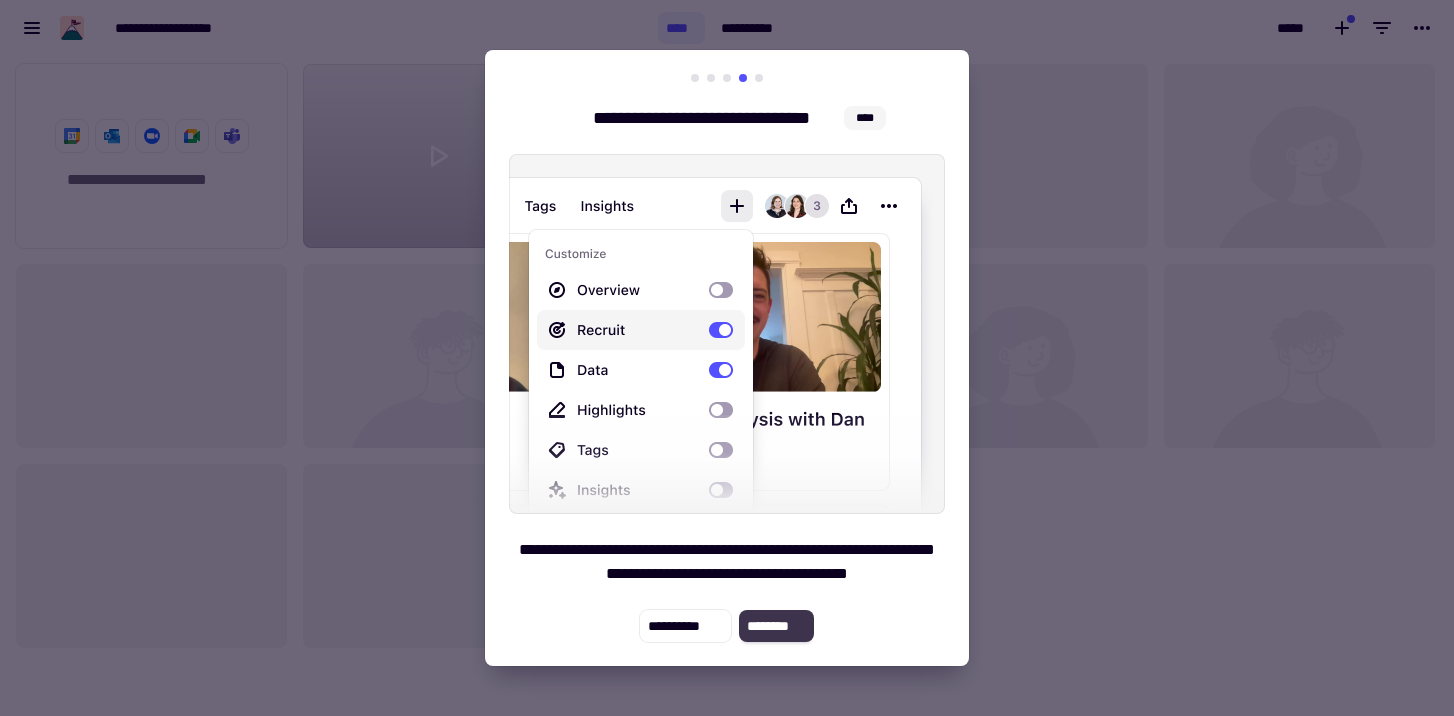 click on "********" 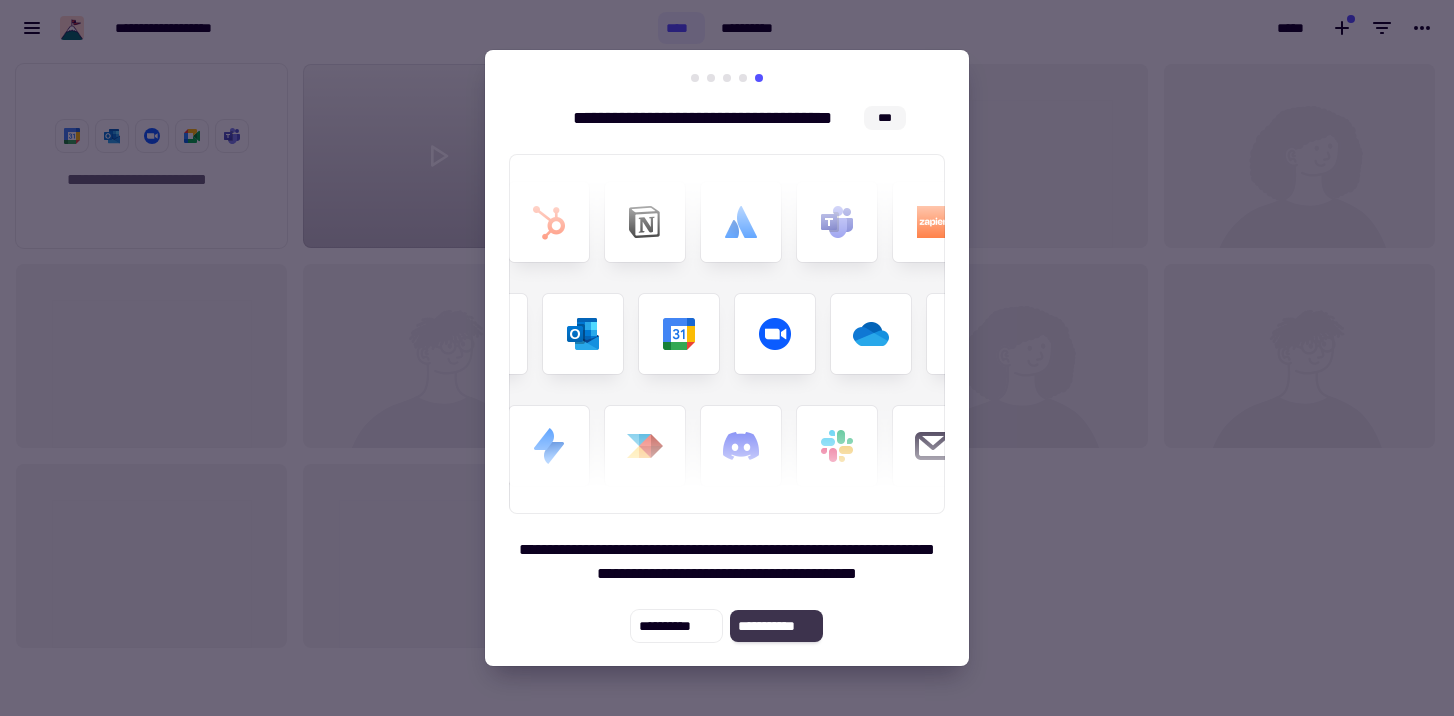 click on "**********" 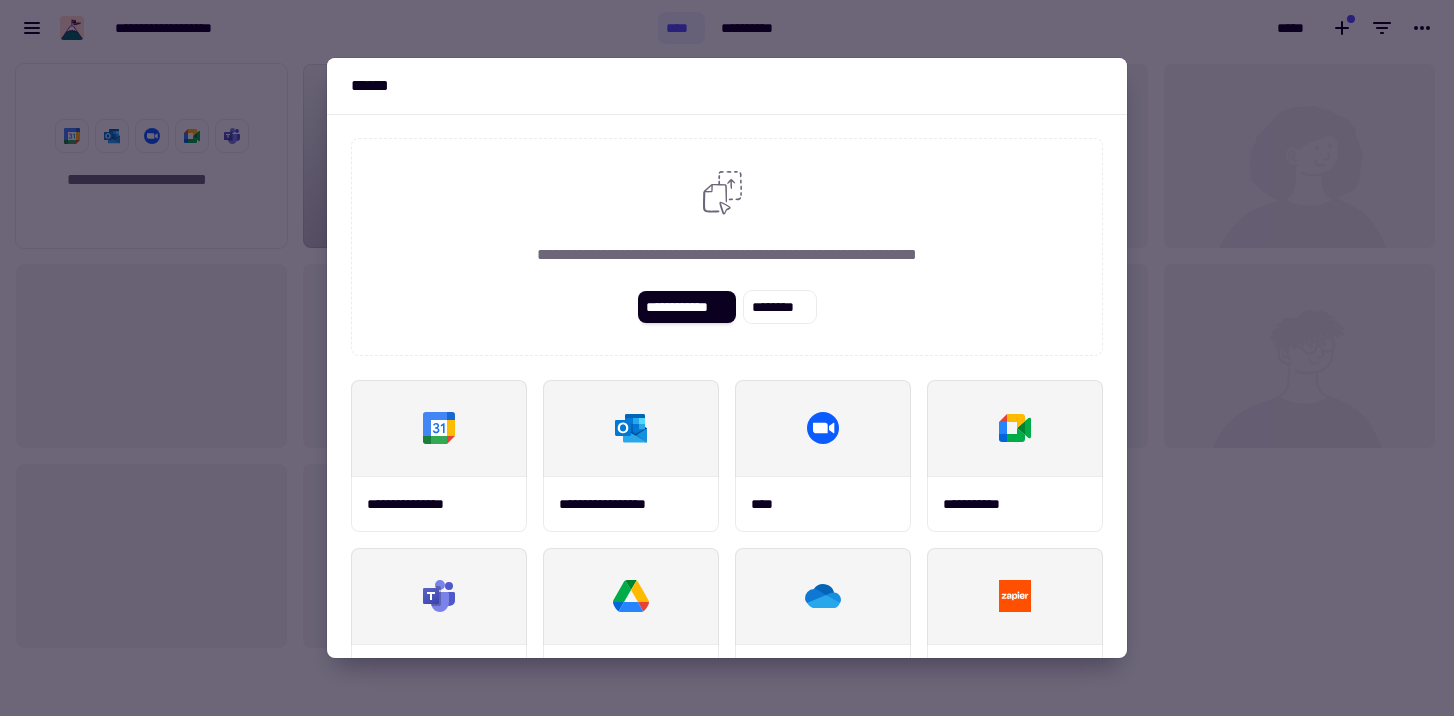 click at bounding box center [727, 358] 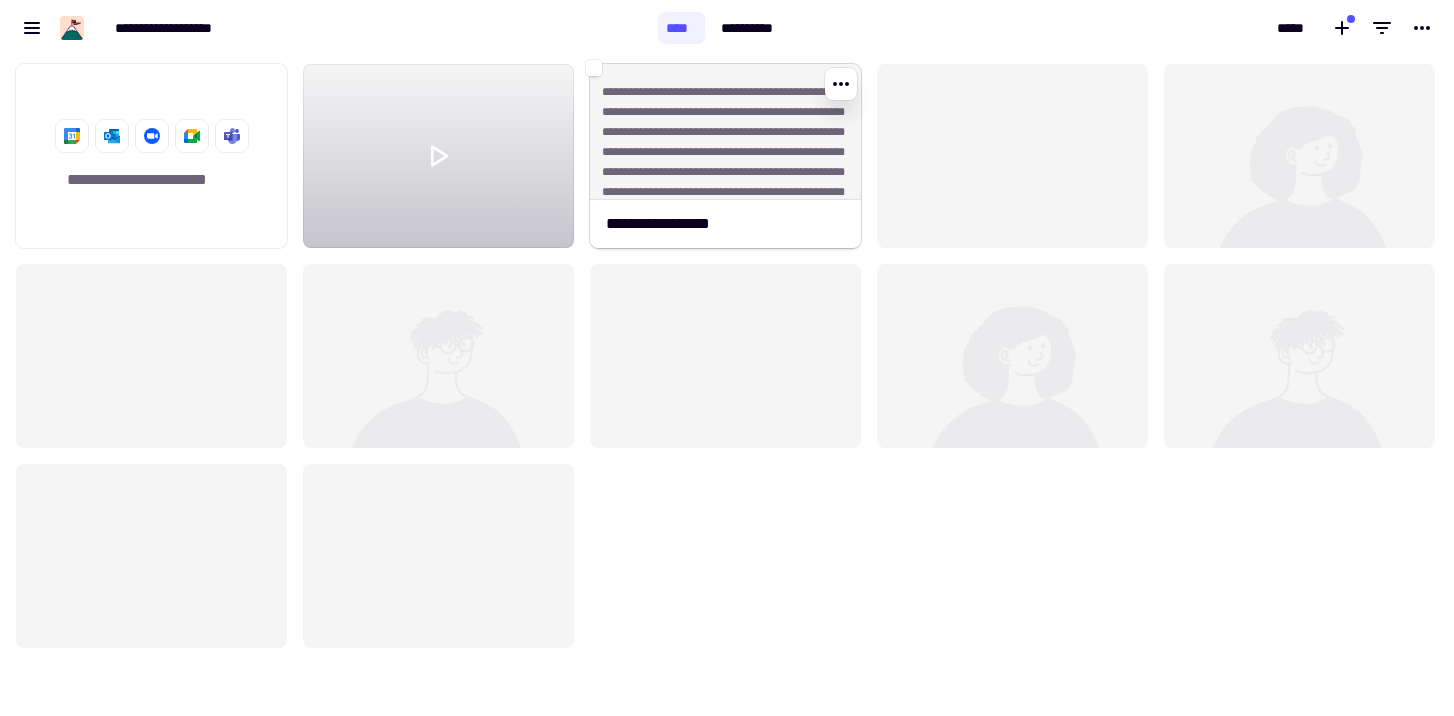 click on "**********" 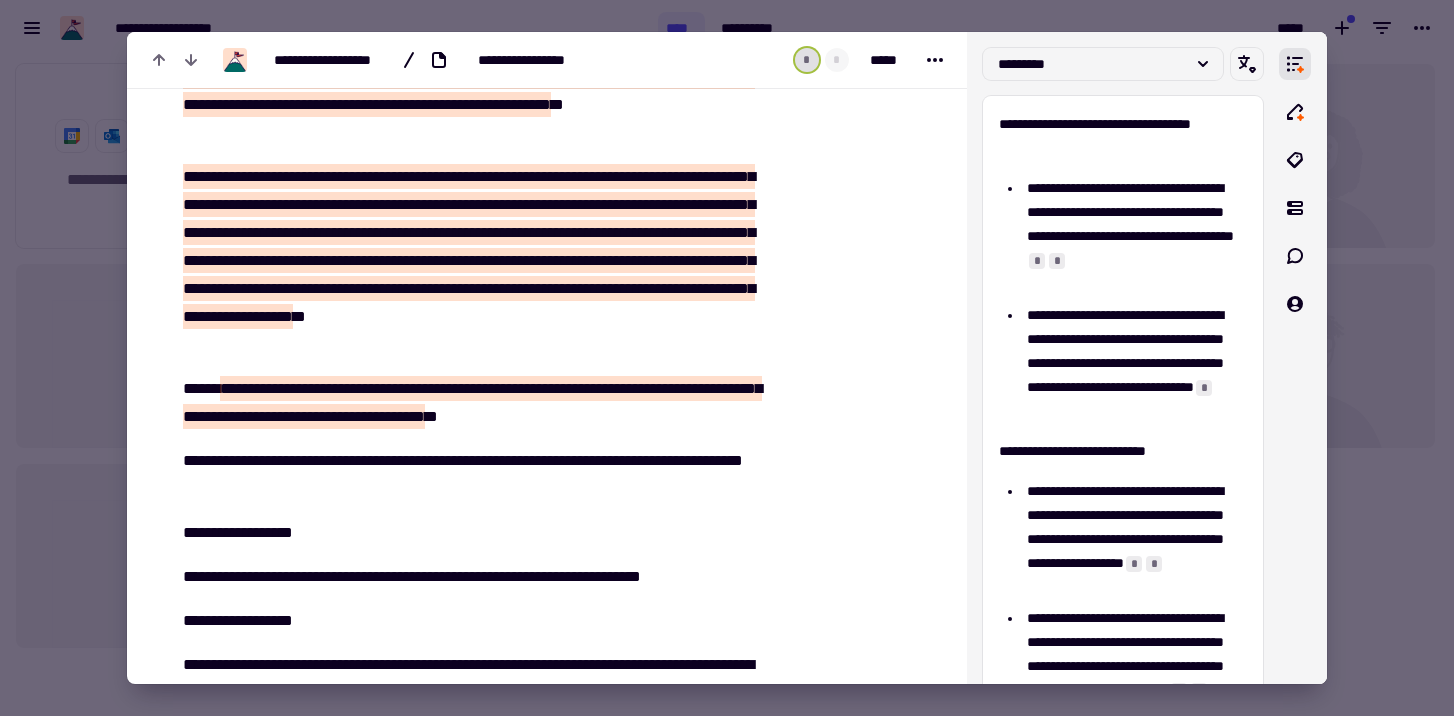 scroll, scrollTop: 11513, scrollLeft: 0, axis: vertical 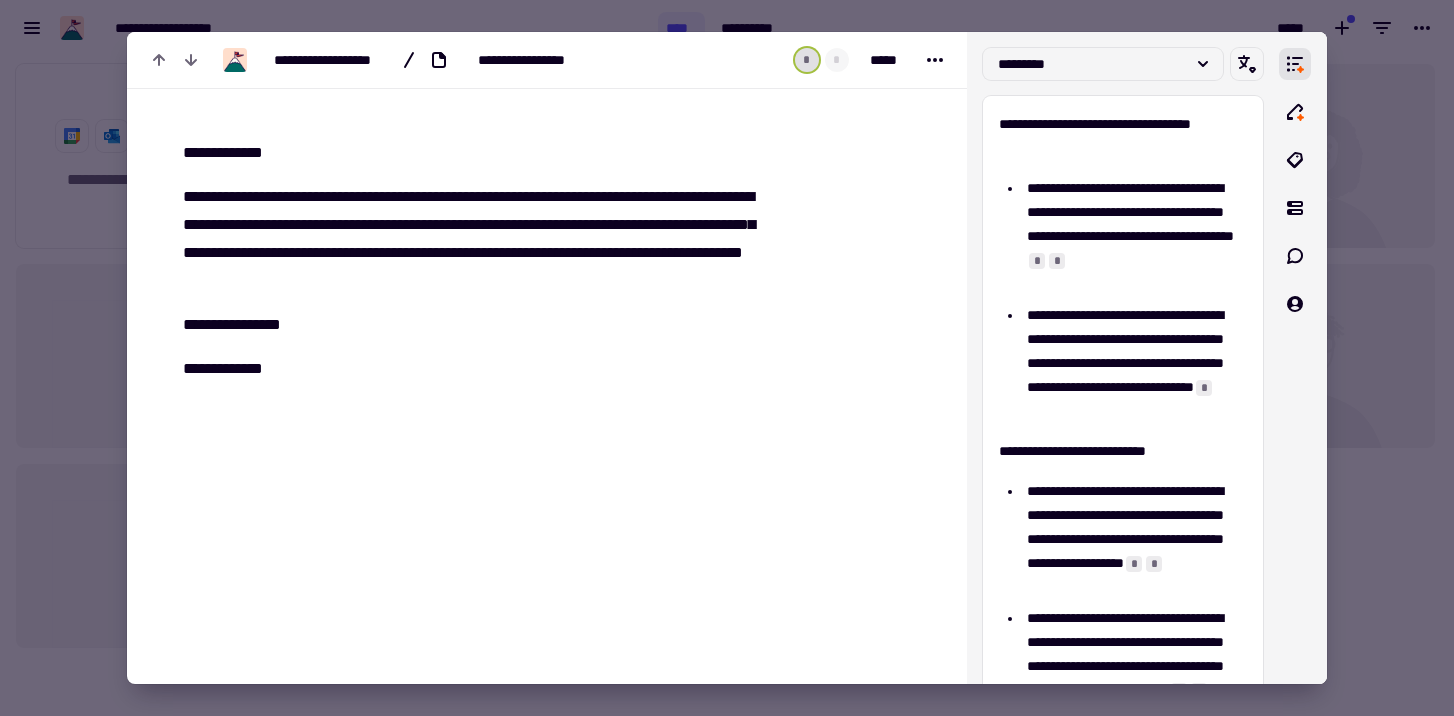 click at bounding box center [727, 358] 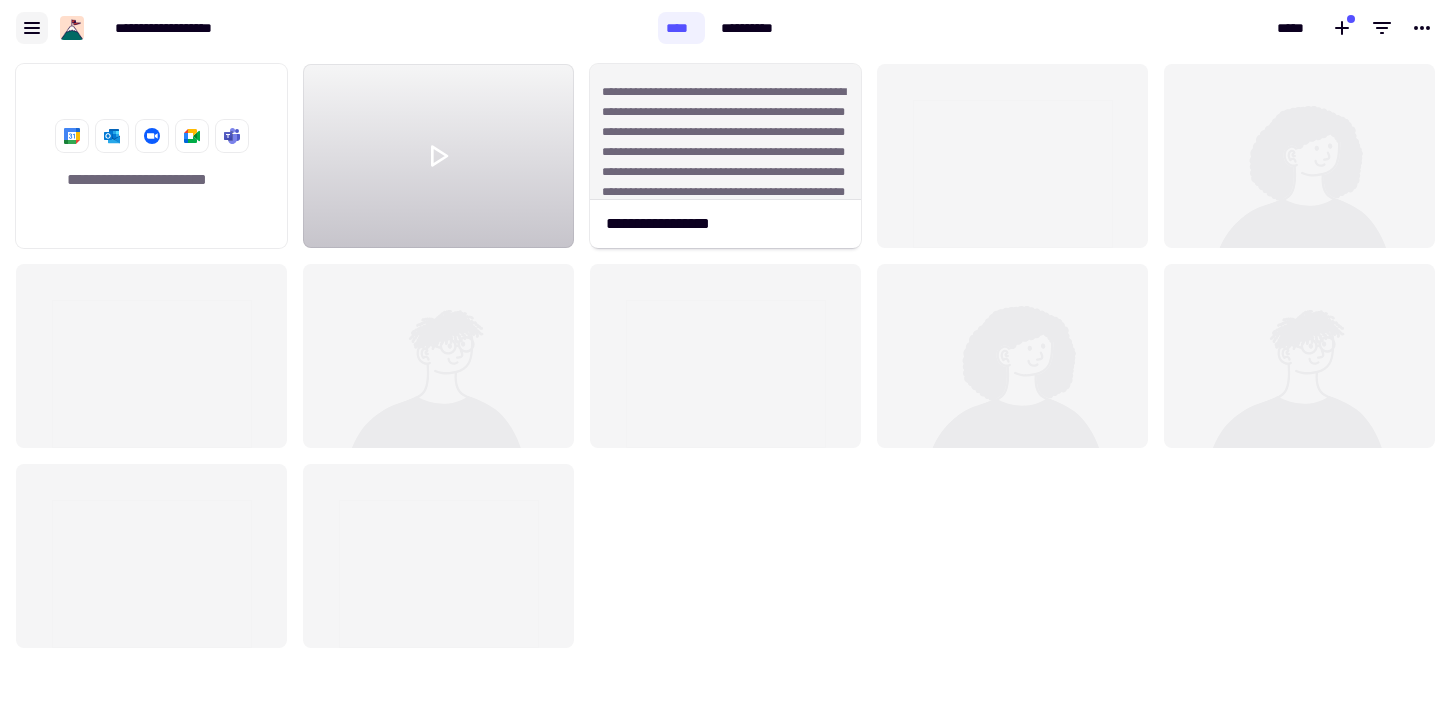 click 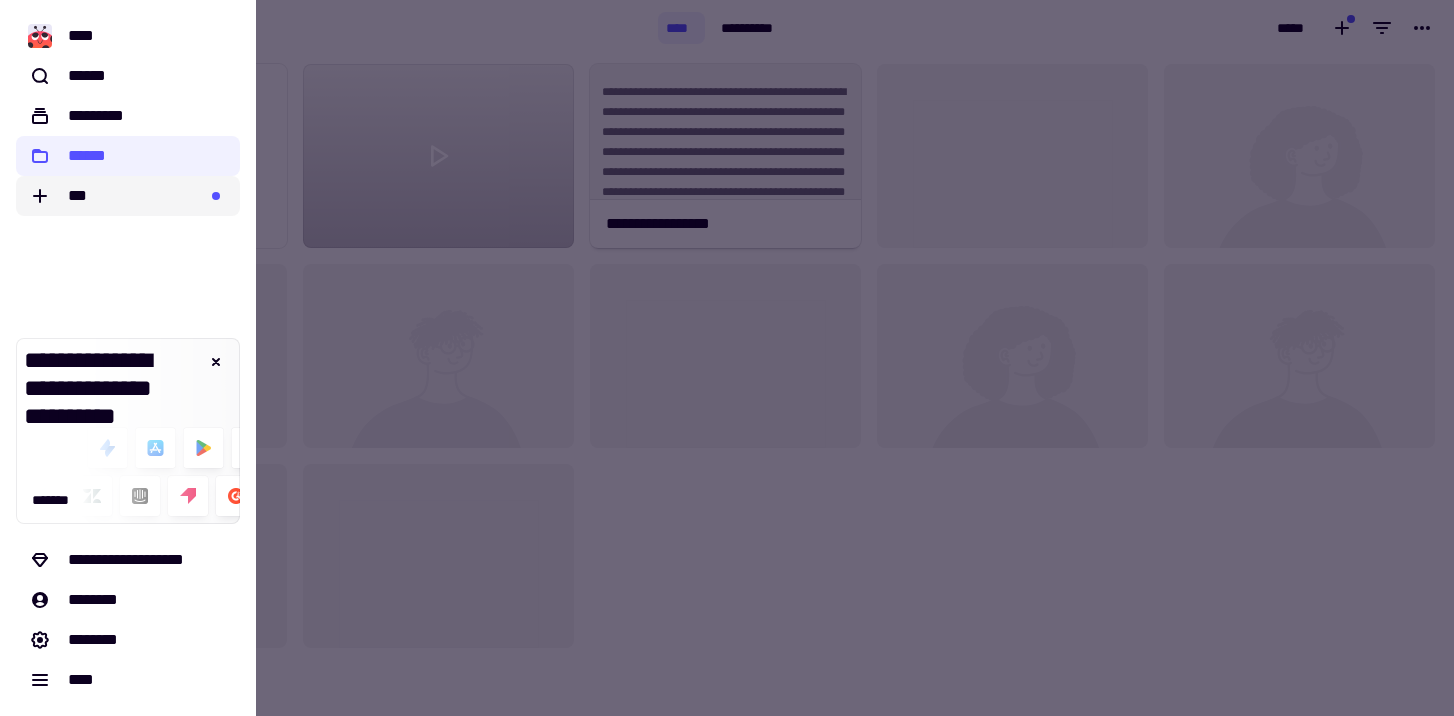 click on "***" 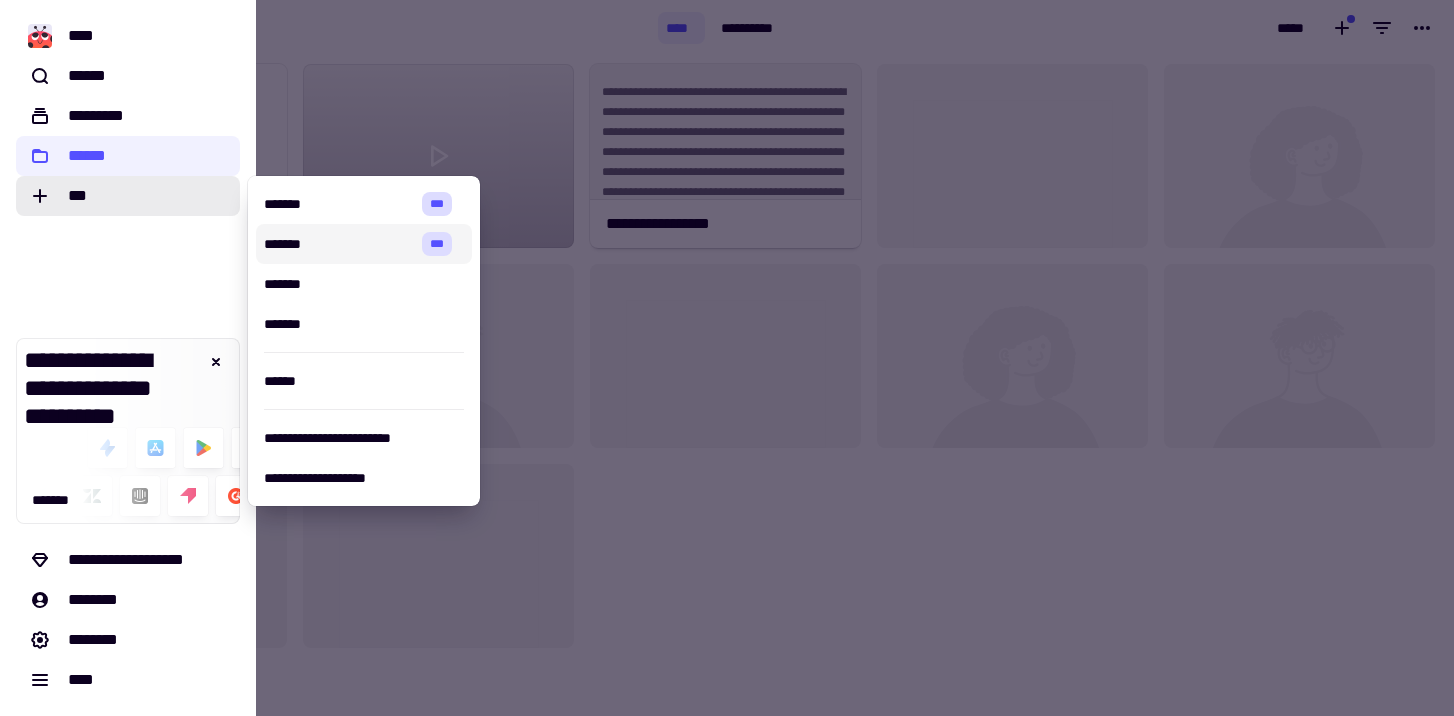 click at bounding box center [727, 358] 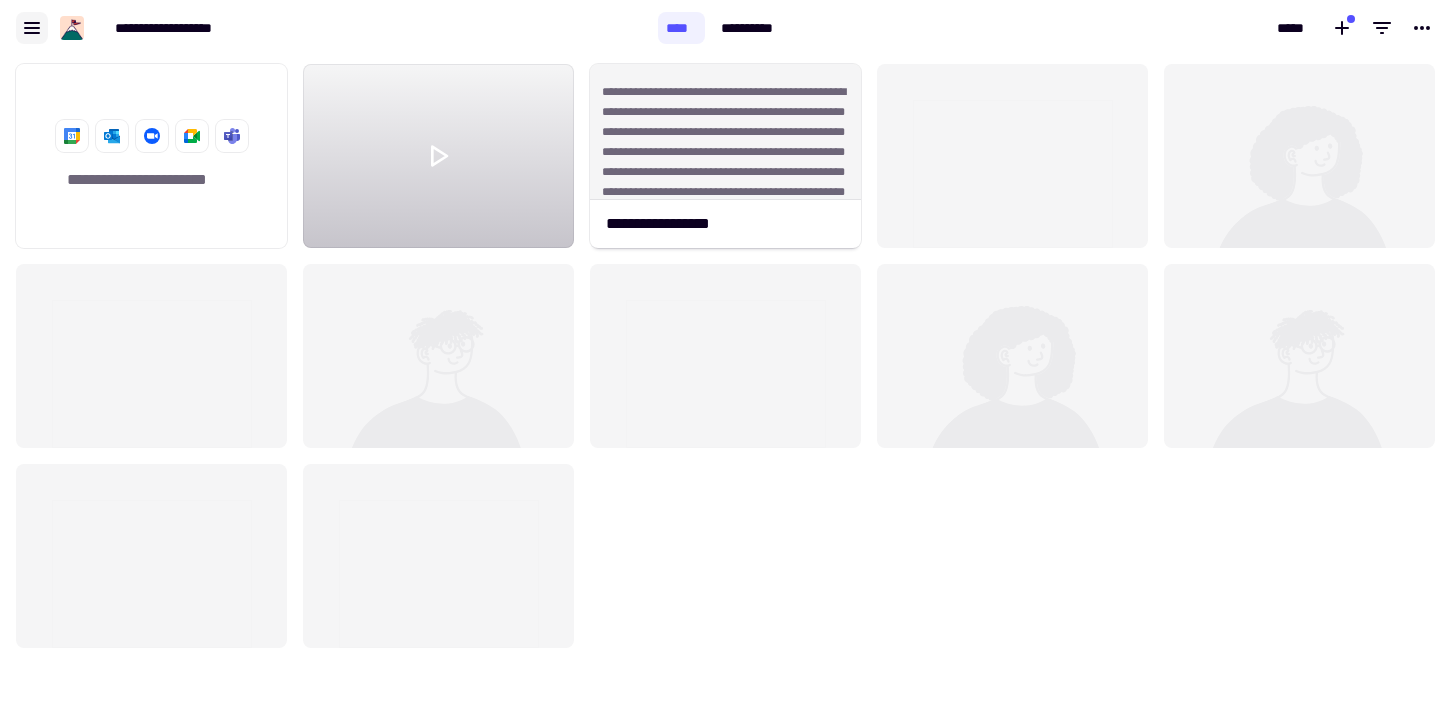 click 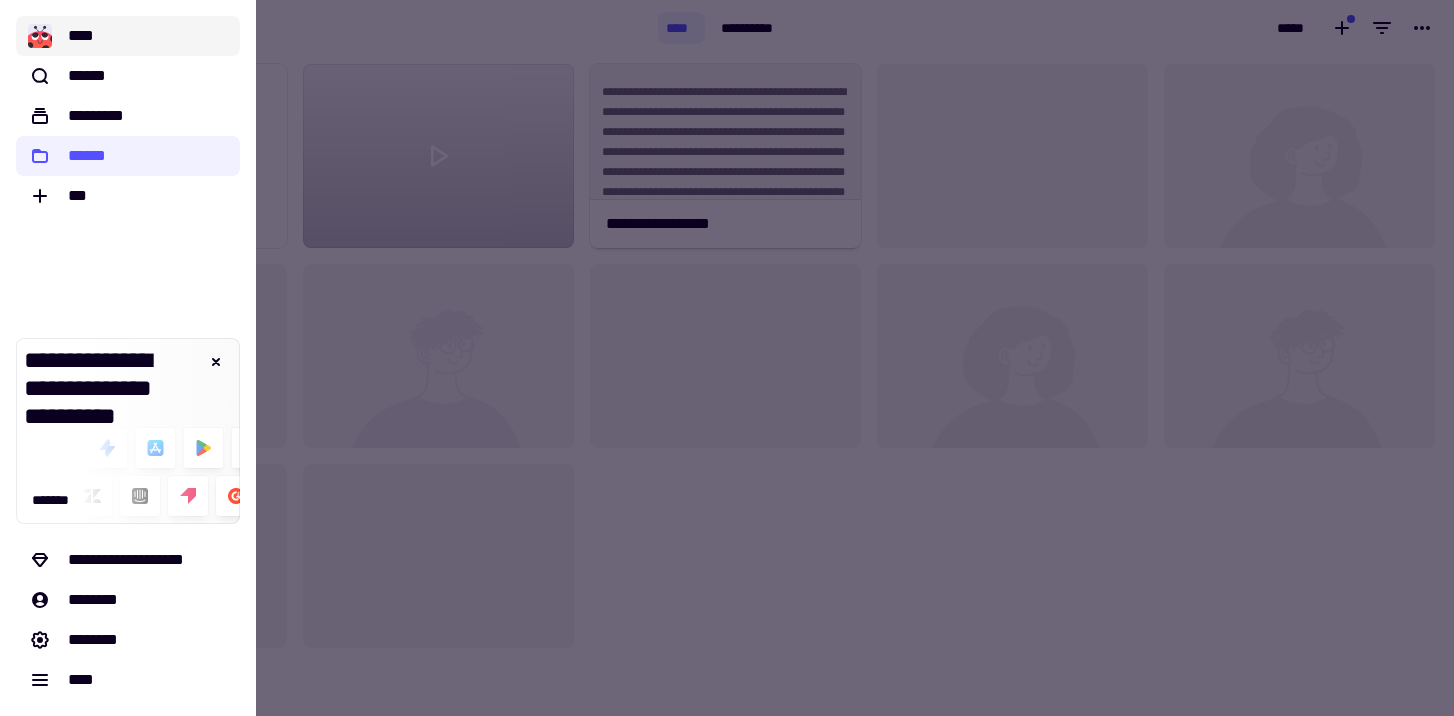 click on "****" 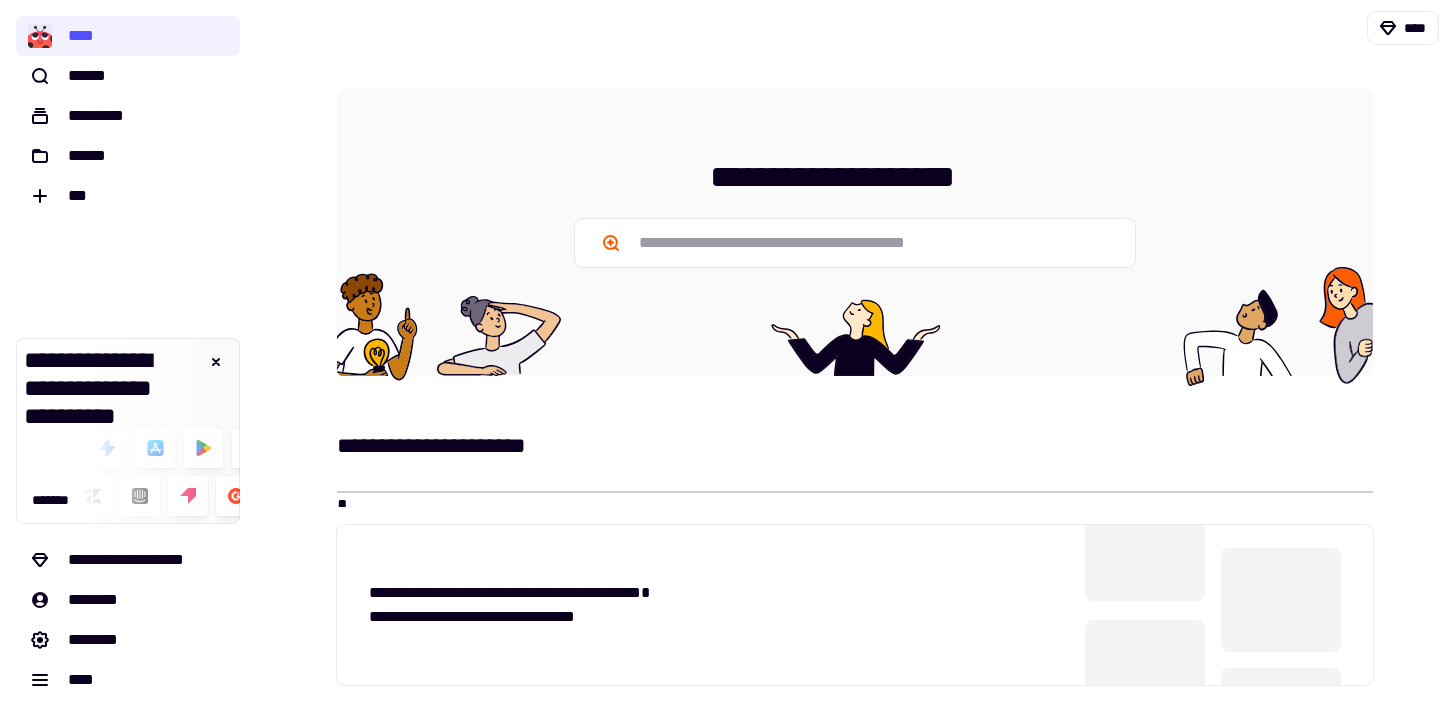 scroll, scrollTop: 1, scrollLeft: 0, axis: vertical 